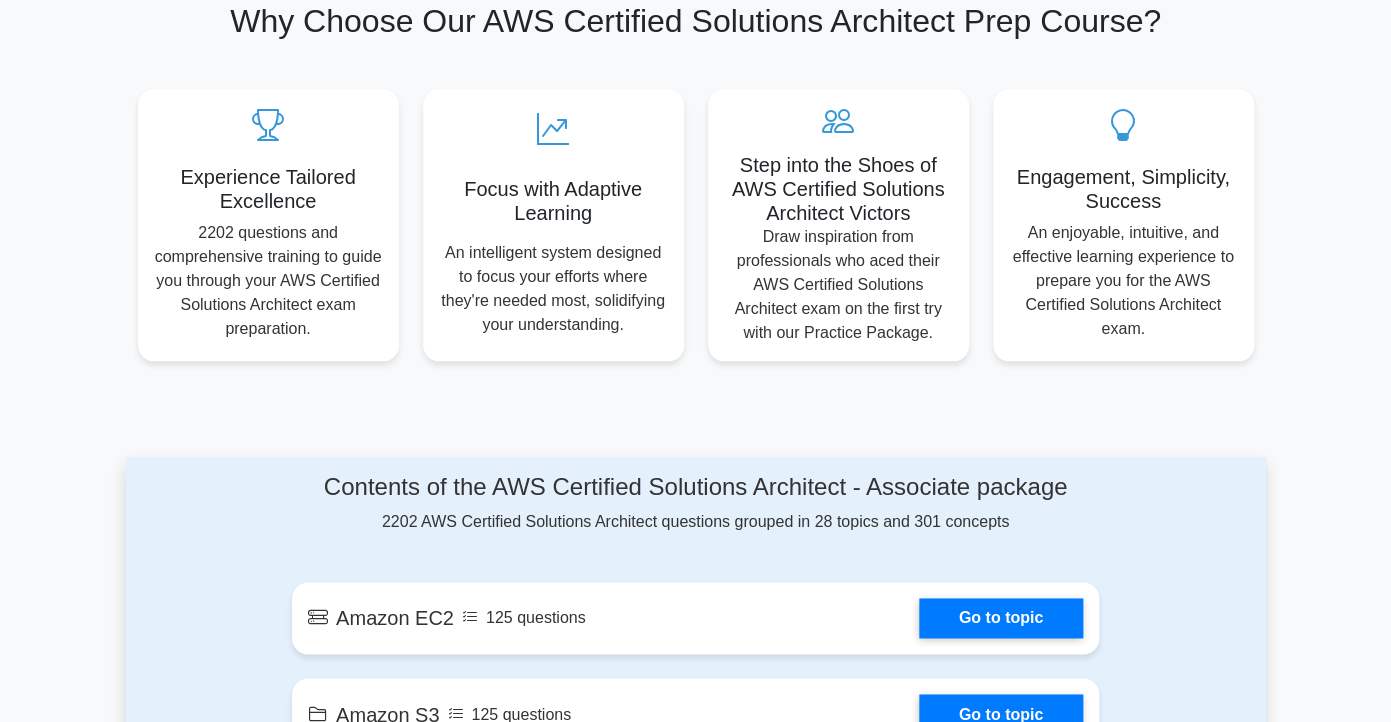 scroll, scrollTop: 1215, scrollLeft: 0, axis: vertical 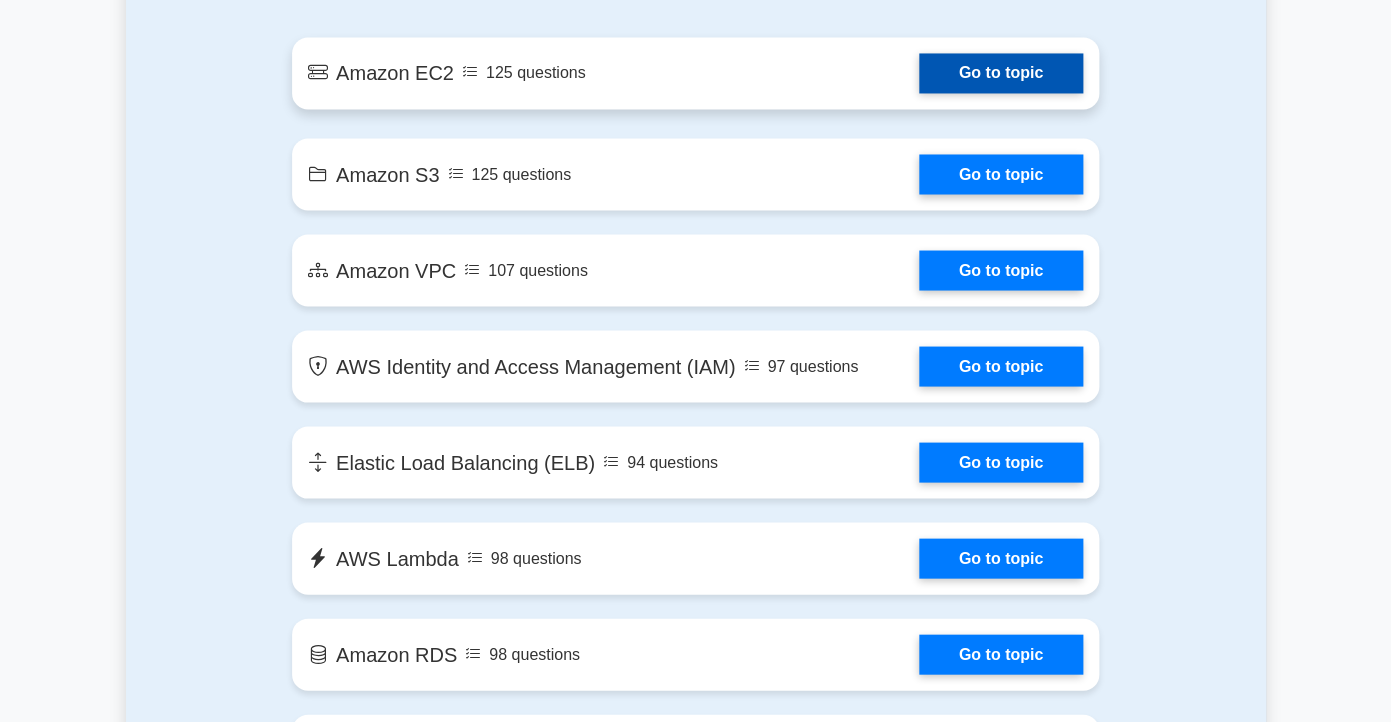 click on "Go to topic" at bounding box center [1001, 73] 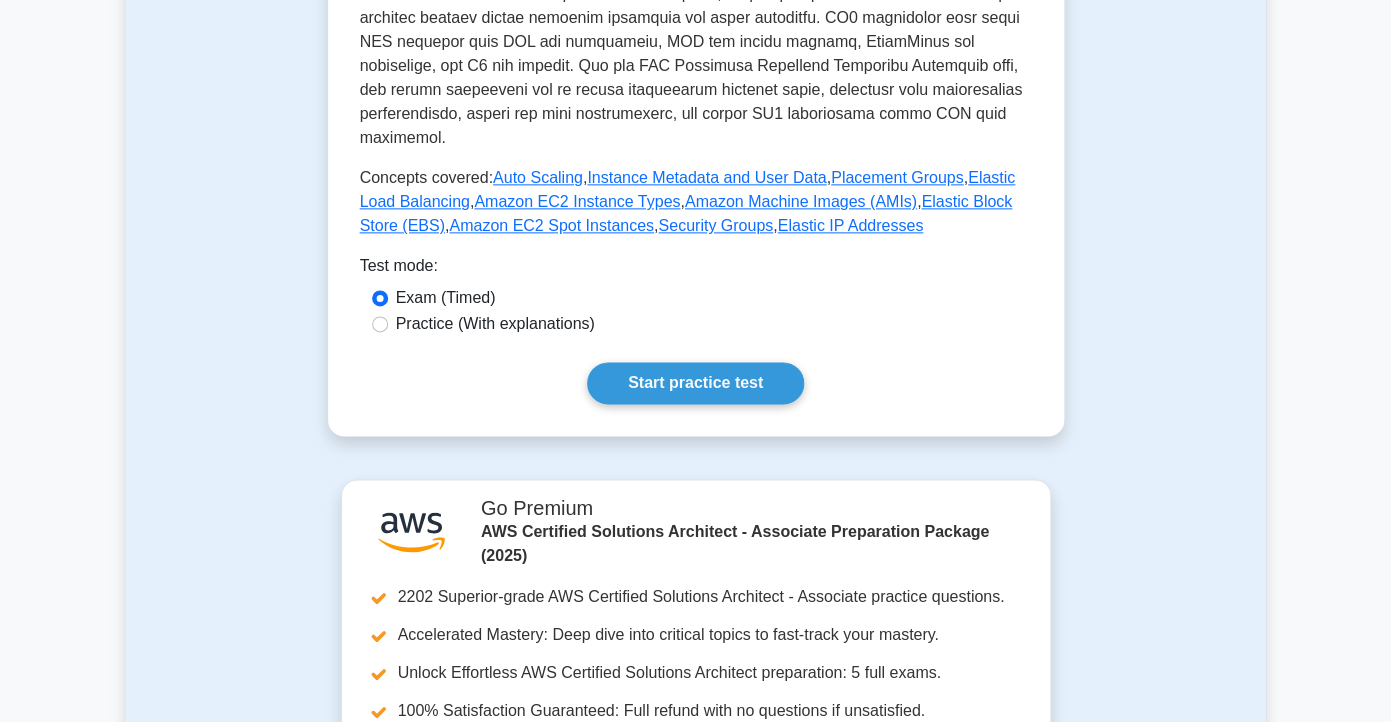 scroll, scrollTop: 945, scrollLeft: 0, axis: vertical 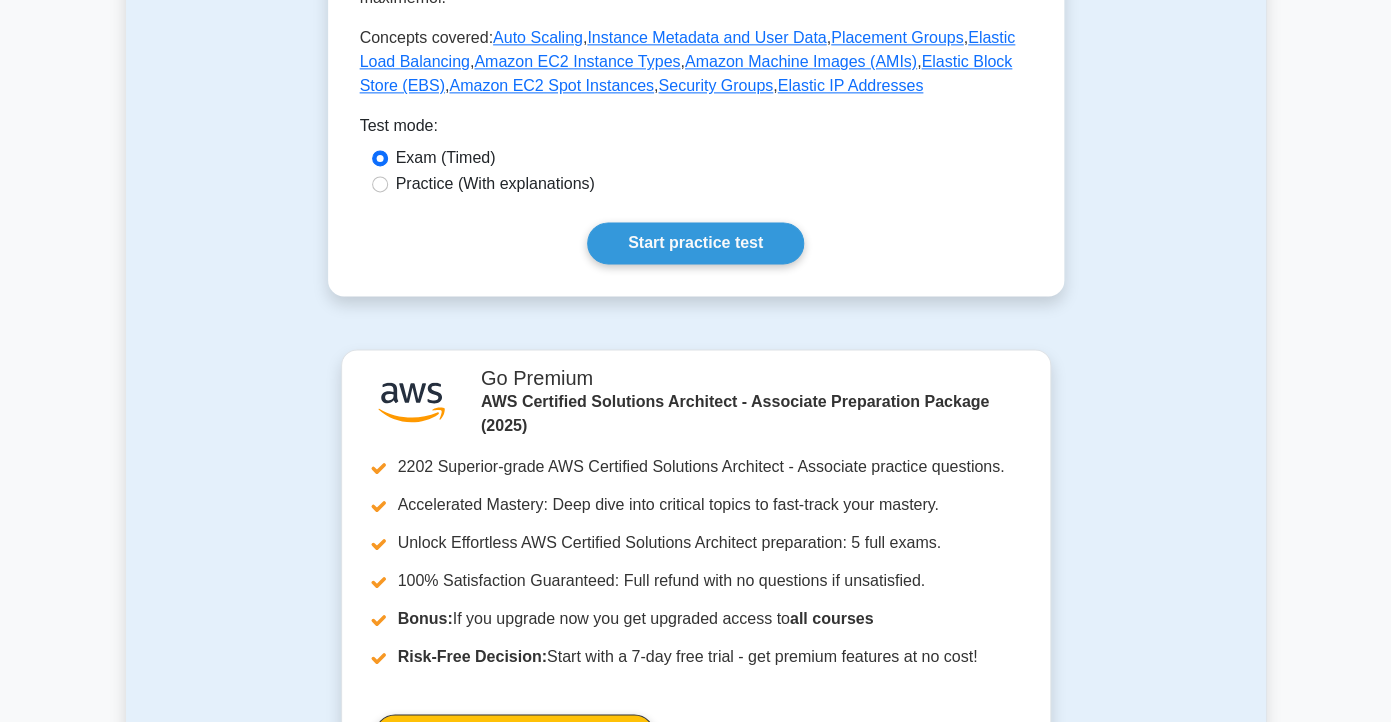 click on "Amazon EC2
Elastic Compute Cloud
Compute service that provides resizable compute capacity in the cloud.
5 minutes
5 Questions
Amazon Elastic Compute Cloud (EC2) is a core service within AWS that provides resizable compute capacity in the cloud. It allows users to launch virtual servers, known as instances, that can run appl…
,  ," at bounding box center (696, -199) 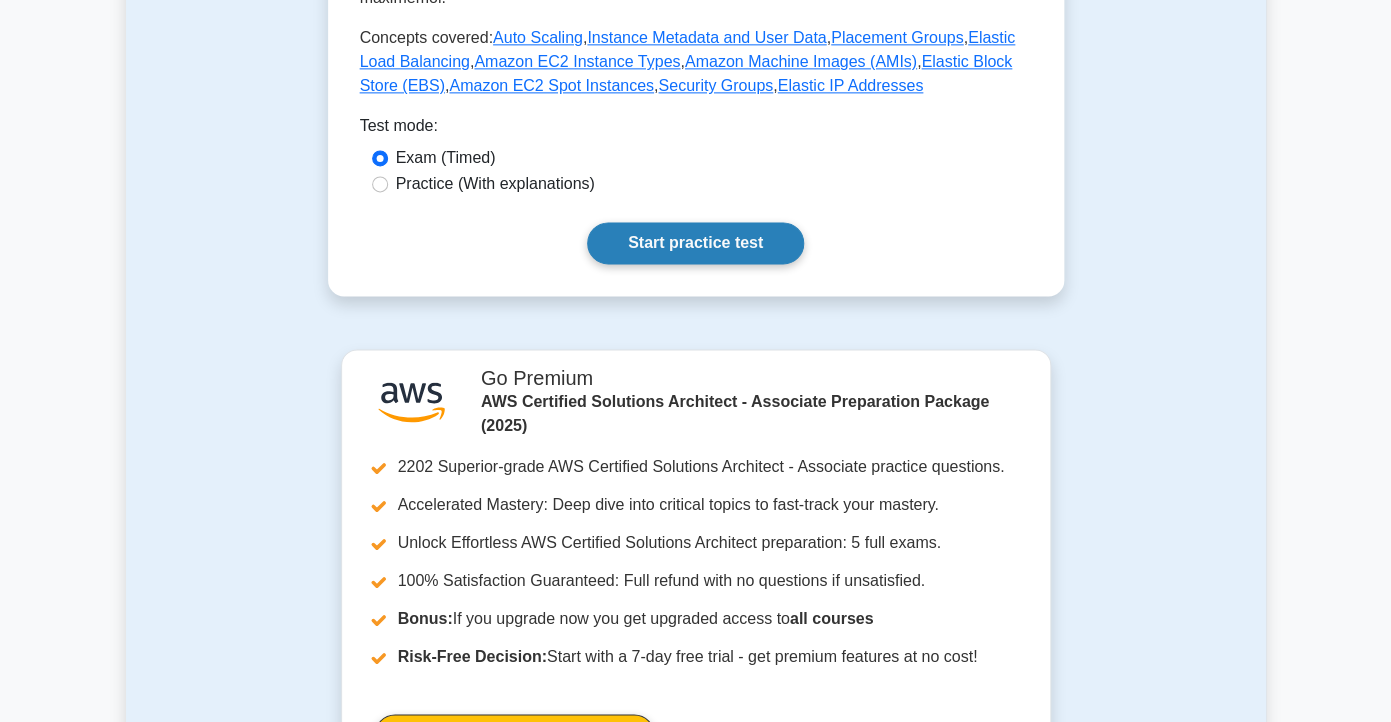 click on "Start practice test" at bounding box center [695, 243] 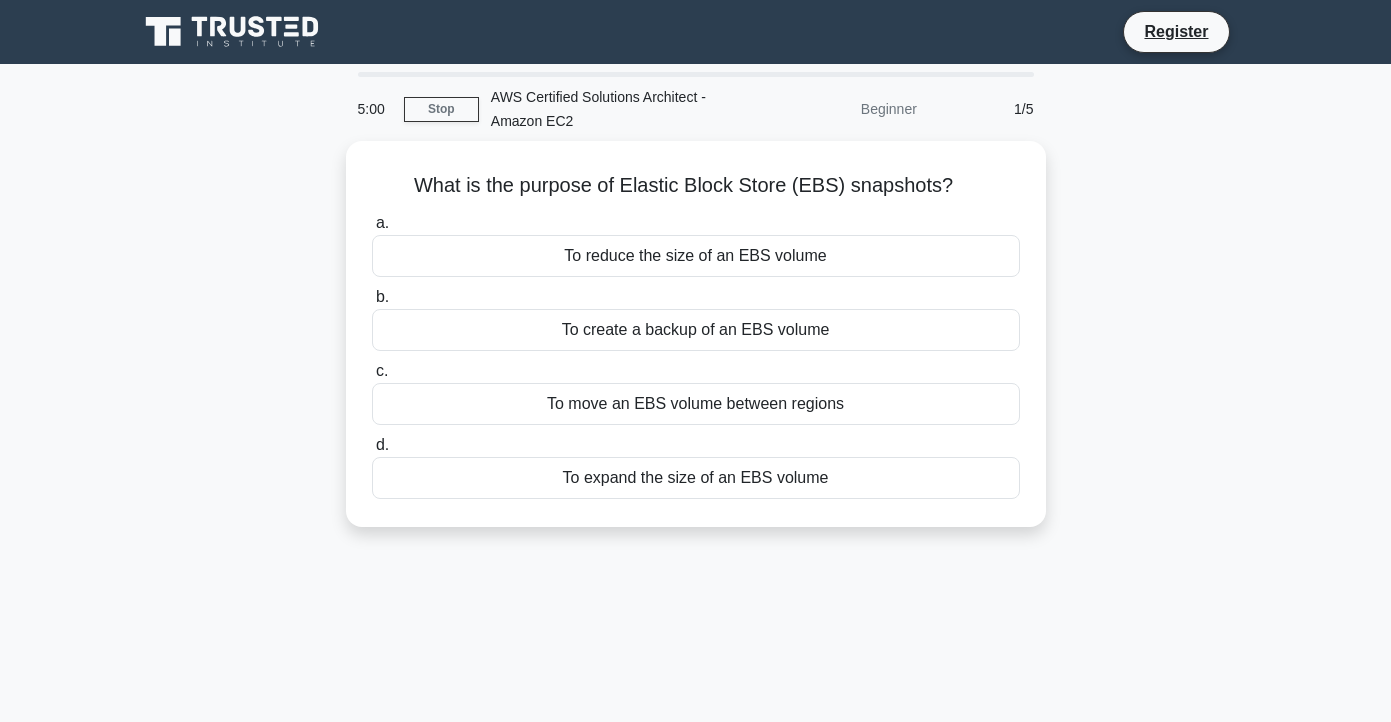 scroll, scrollTop: 0, scrollLeft: 0, axis: both 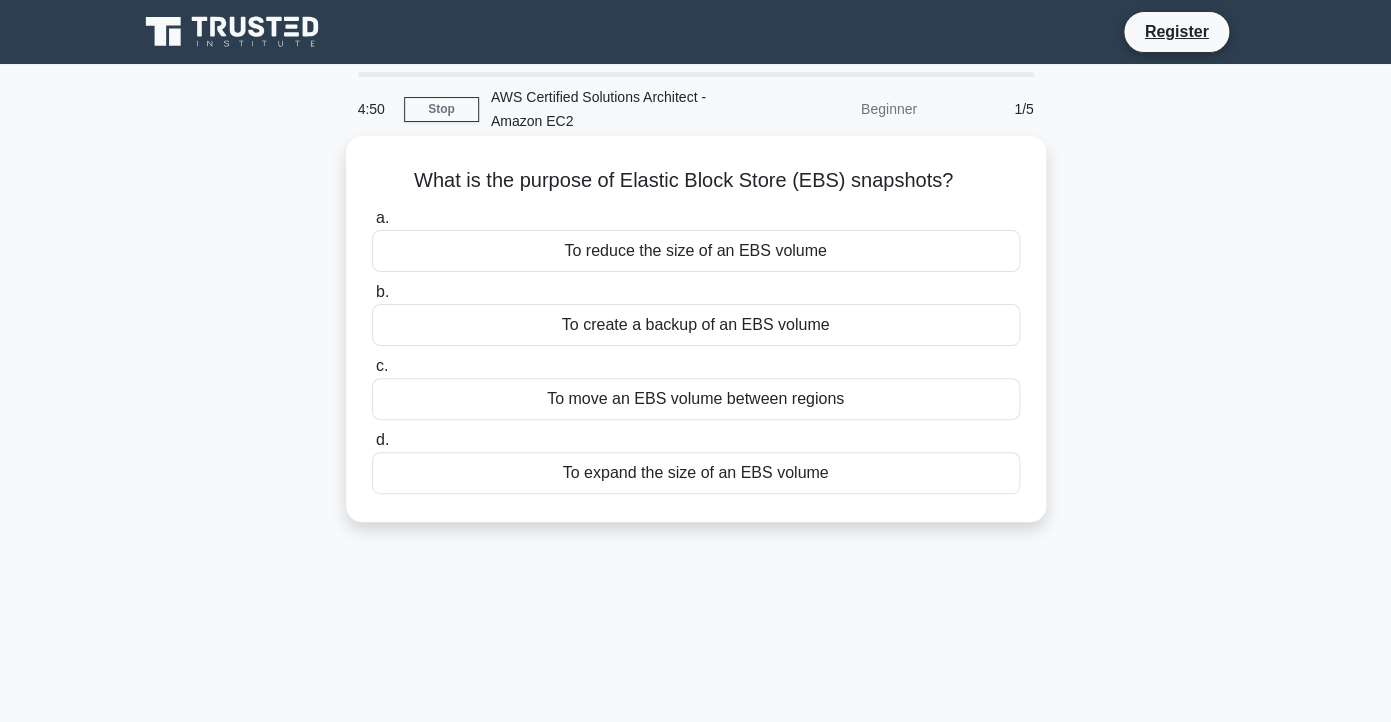 click on "To create a backup of an EBS volume" at bounding box center [696, 325] 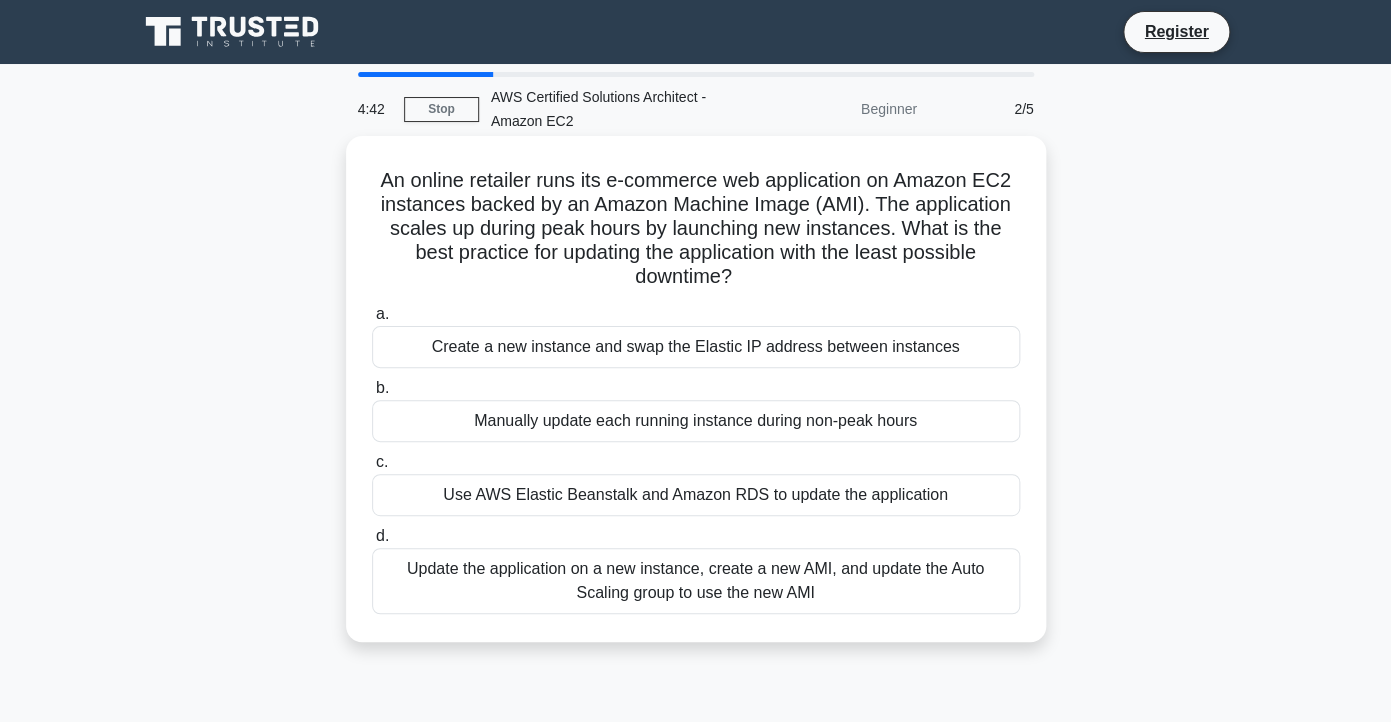 click on "Update the application on a new instance, create a new AMI, and update the Auto Scaling group to use the new AMI" at bounding box center [696, 581] 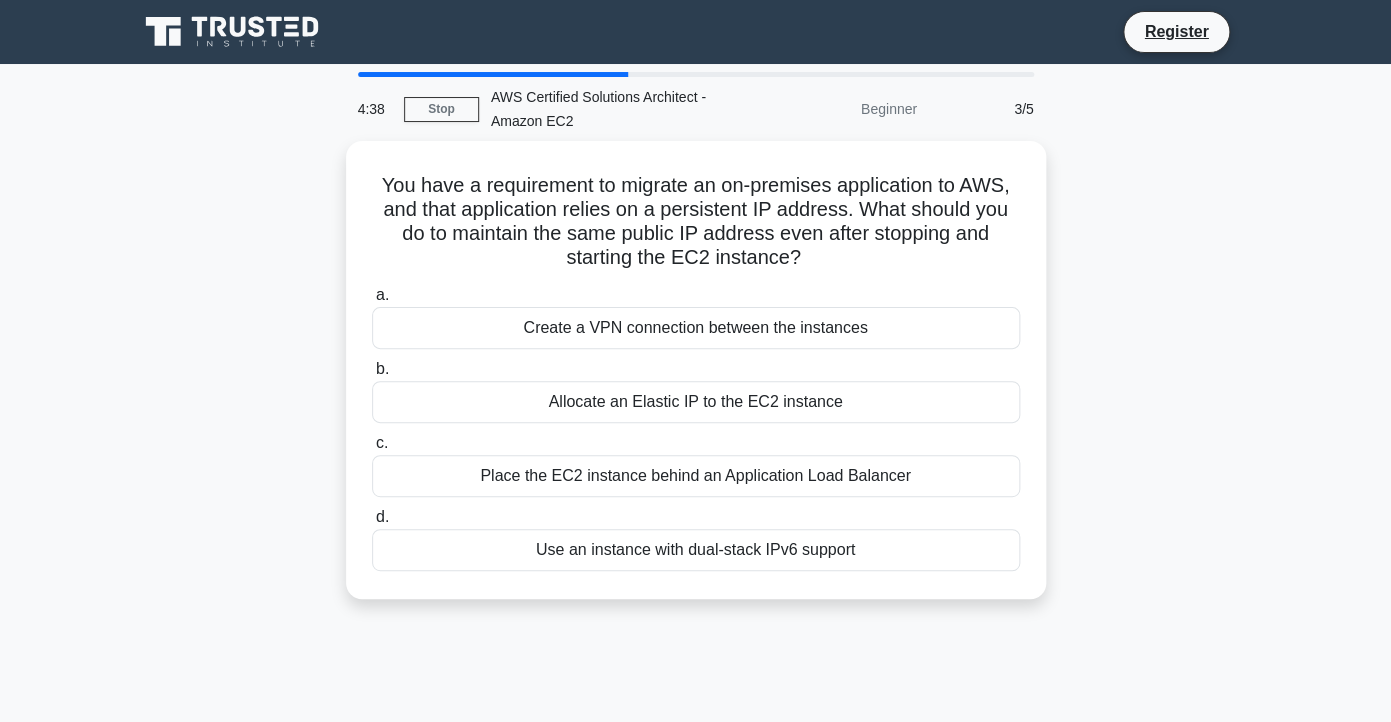 click on "4:38
Stop
AWS Certified Solutions Architect  - Amazon EC2
Beginner
3/5
You have a requirement to migrate an on-premises application to AWS, and that application relies on a persistent IP address. What should you do to maintain the same public IP address even after stopping and starting the EC2 instance?
.spinner_0XTQ{transform-origin:center;animation:spinner_y6GP .75s linear infinite}@keyframes spinner_y6GP{100%{transform:rotate(360deg)}}
a. b." at bounding box center [695, 572] 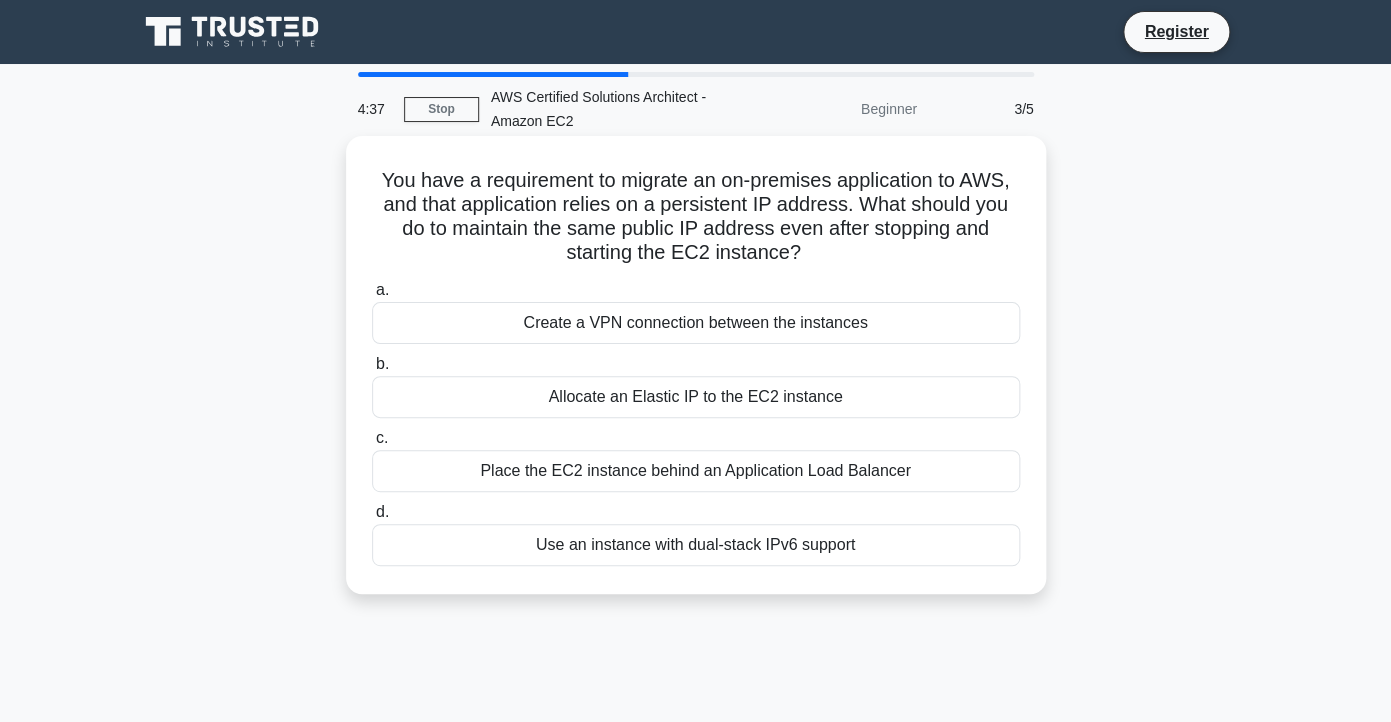 click on "Allocate an Elastic IP to the EC2 instance" at bounding box center [696, 397] 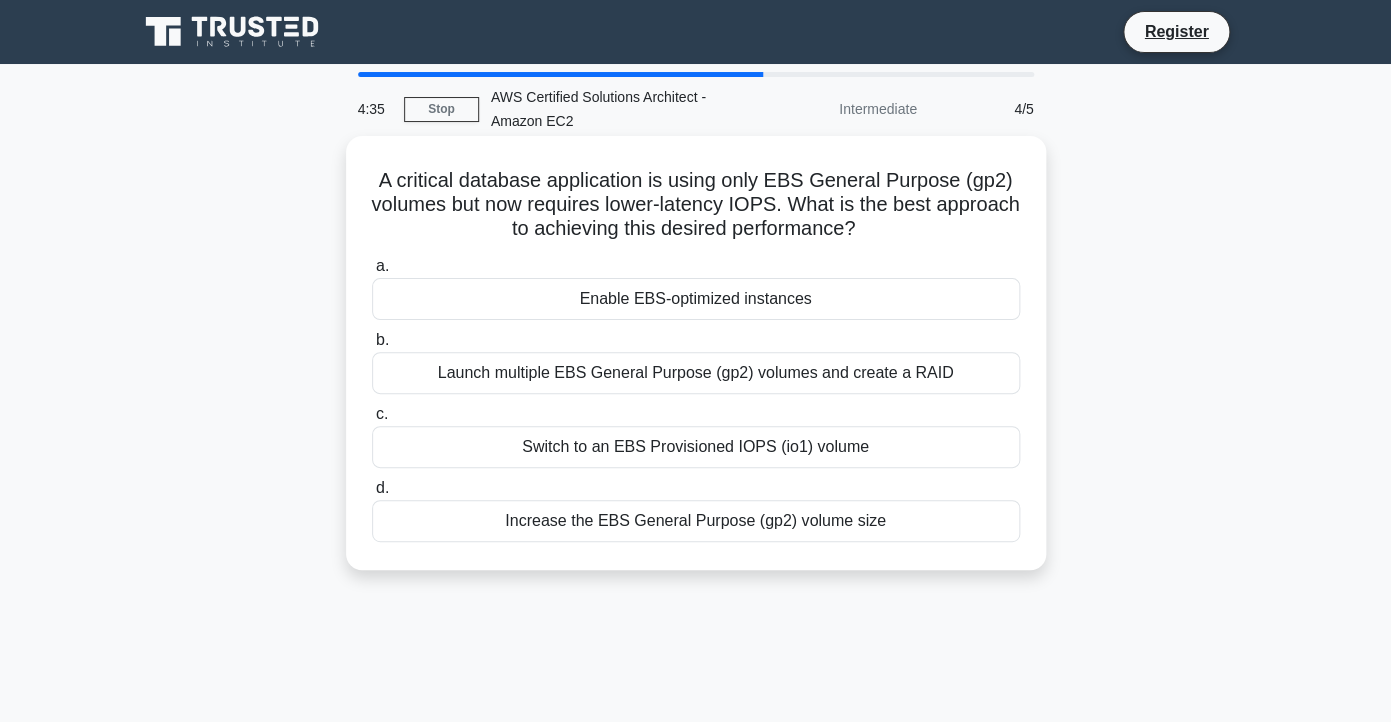click on "Increase the EBS General Purpose (gp2) volume size" at bounding box center [696, 521] 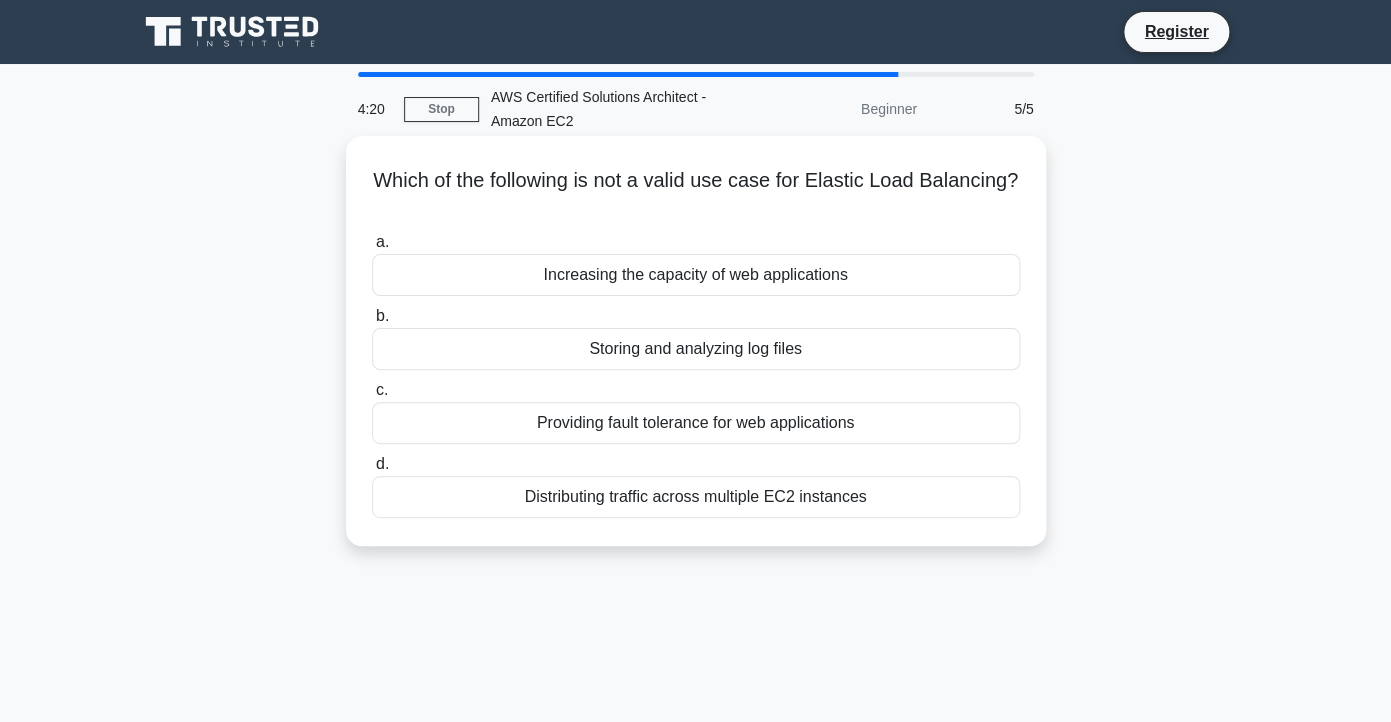 click on "Storing and analyzing log files" at bounding box center [696, 349] 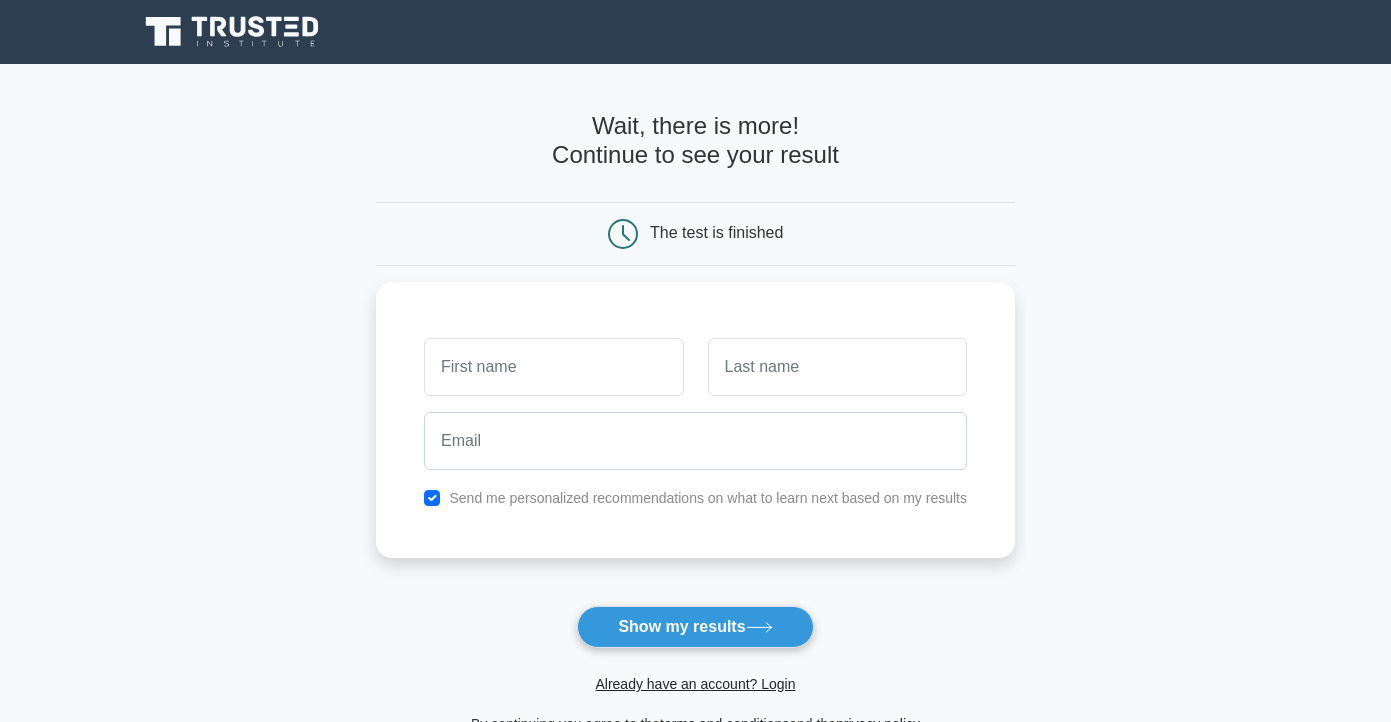 scroll, scrollTop: 0, scrollLeft: 0, axis: both 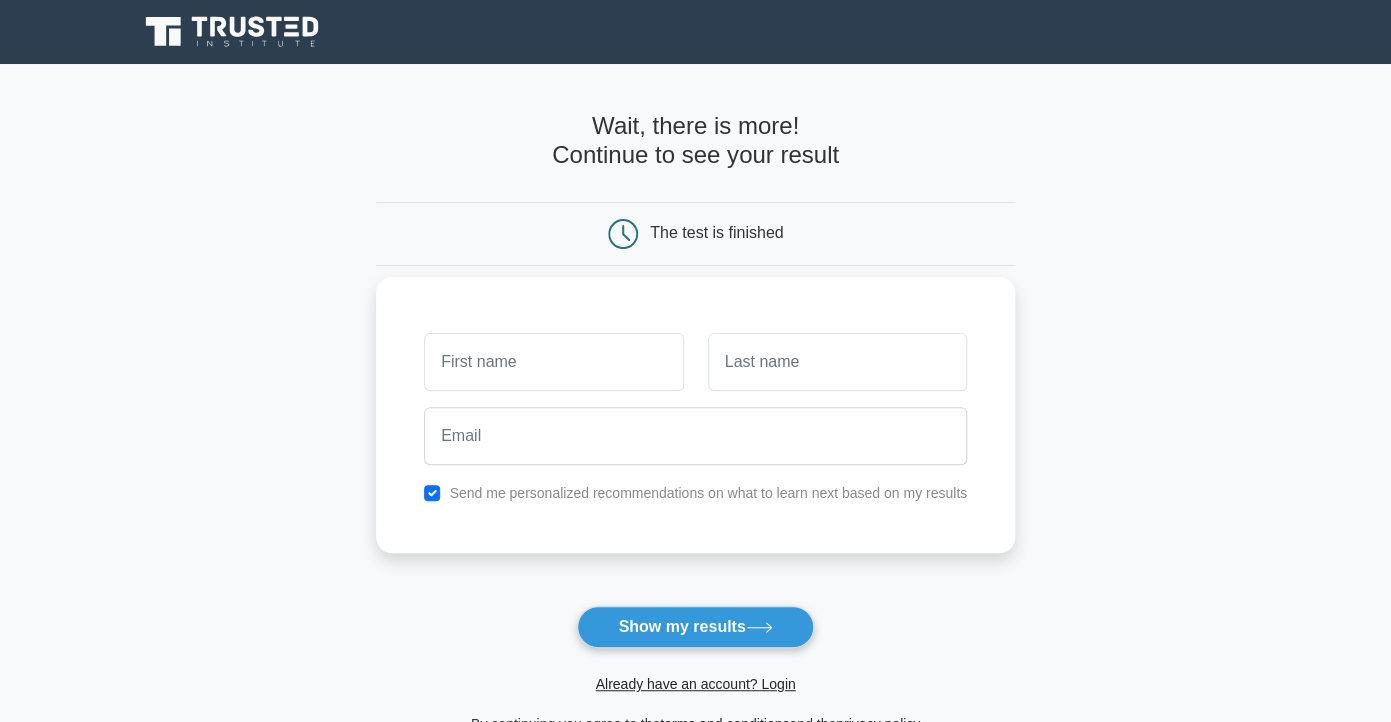 click on "Send me personalized recommendations on what to learn next based on my results" at bounding box center [708, 493] 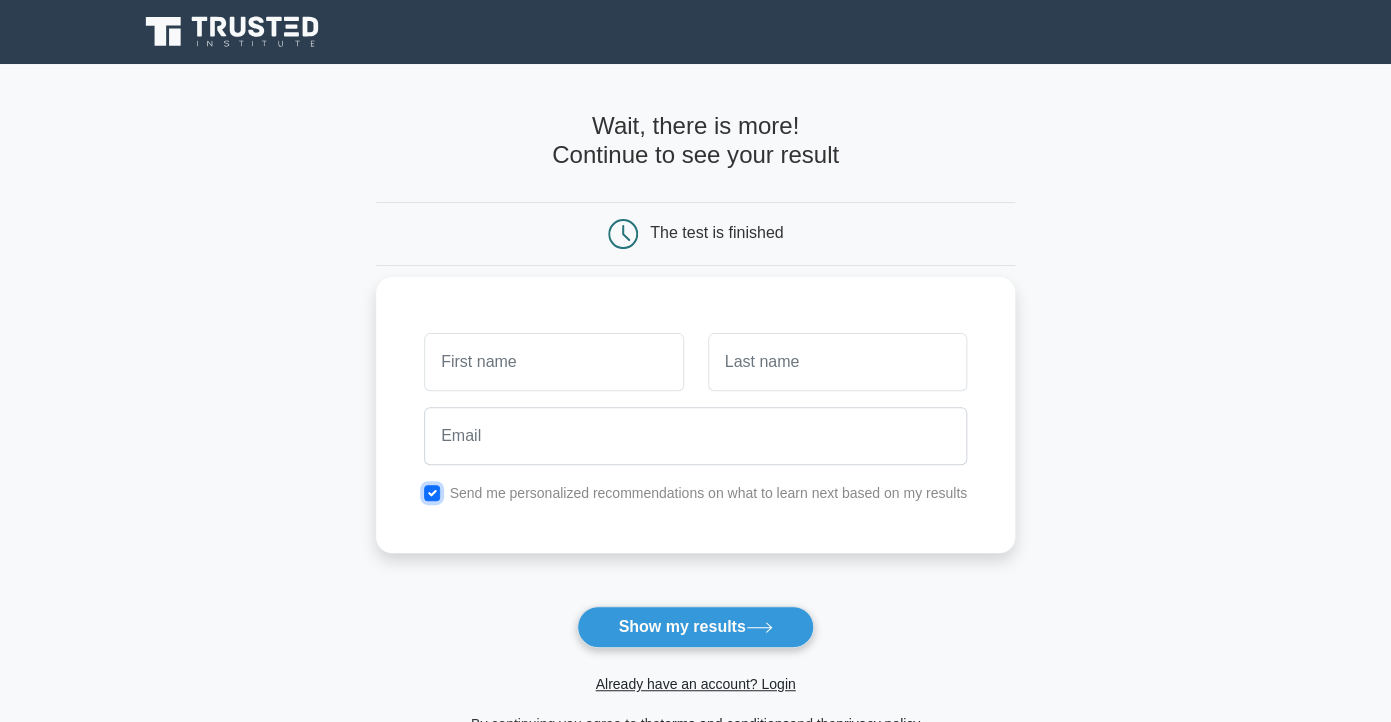 click at bounding box center [432, 493] 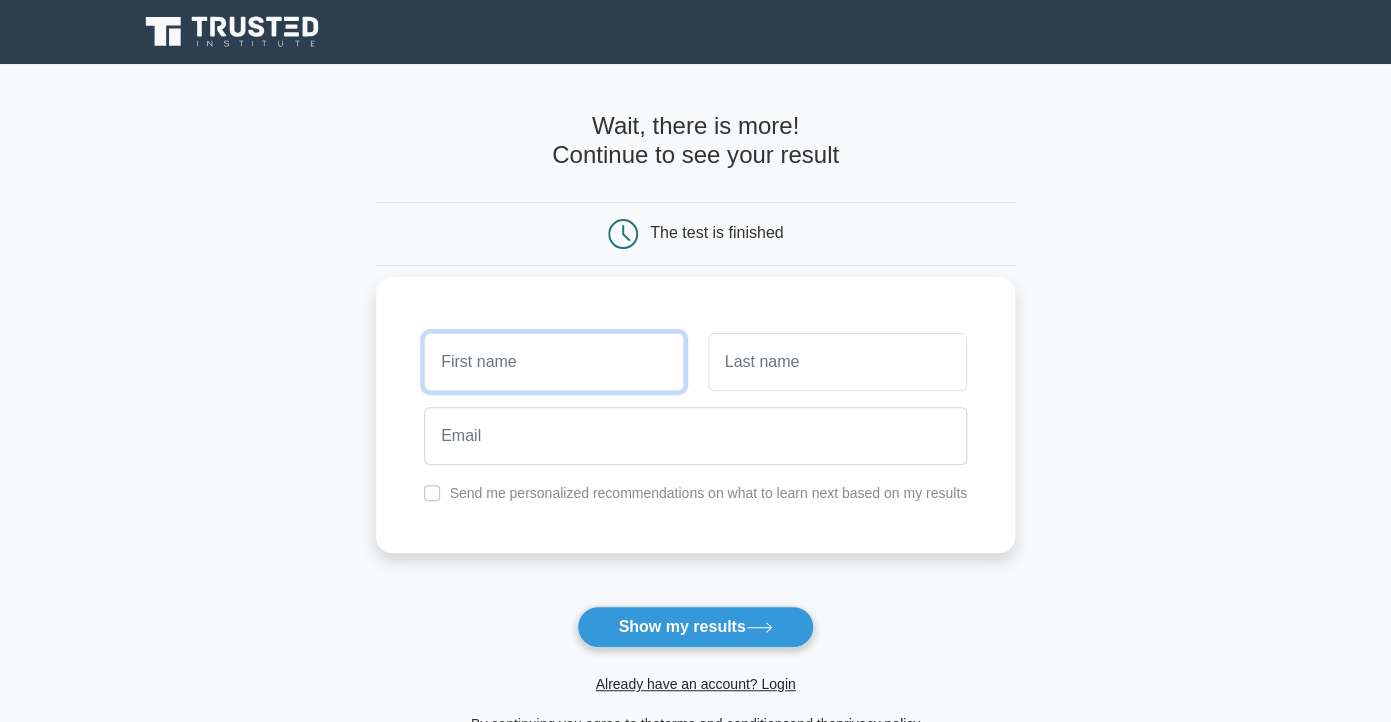 click at bounding box center [553, 362] 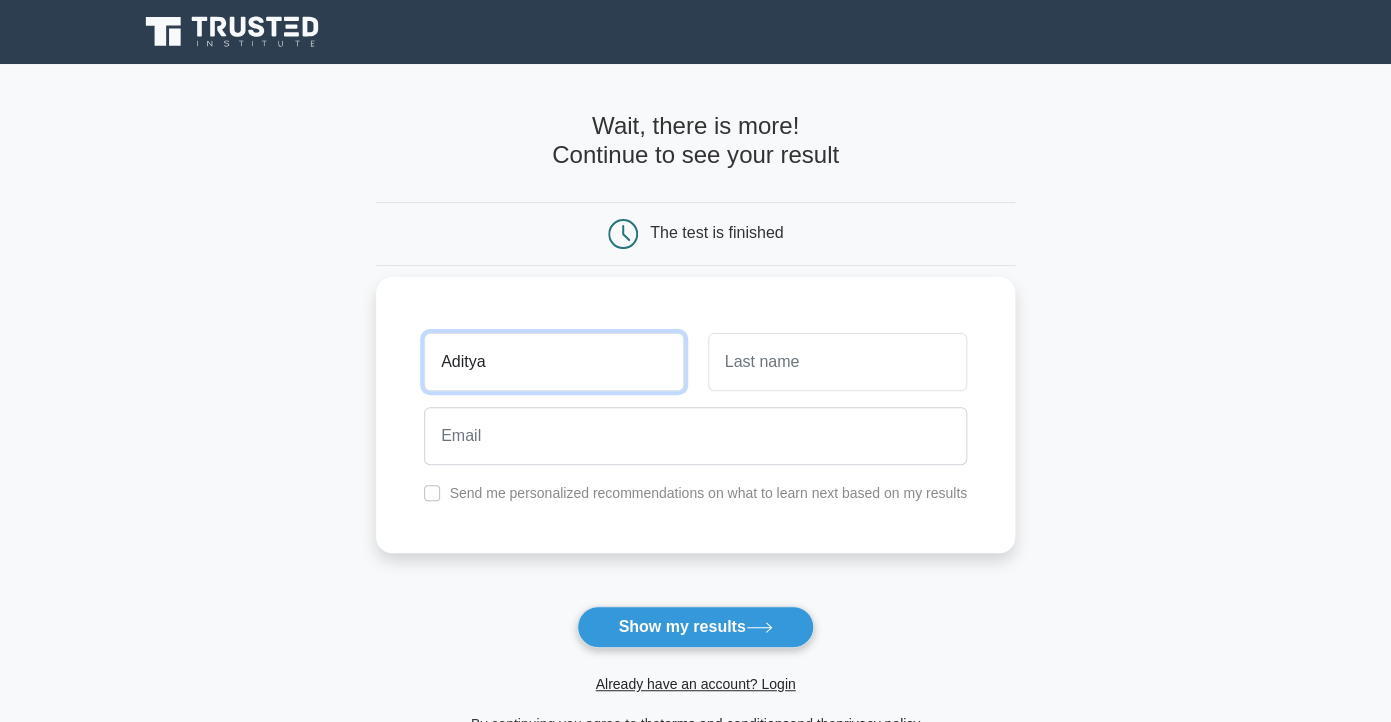 type on "Aditya" 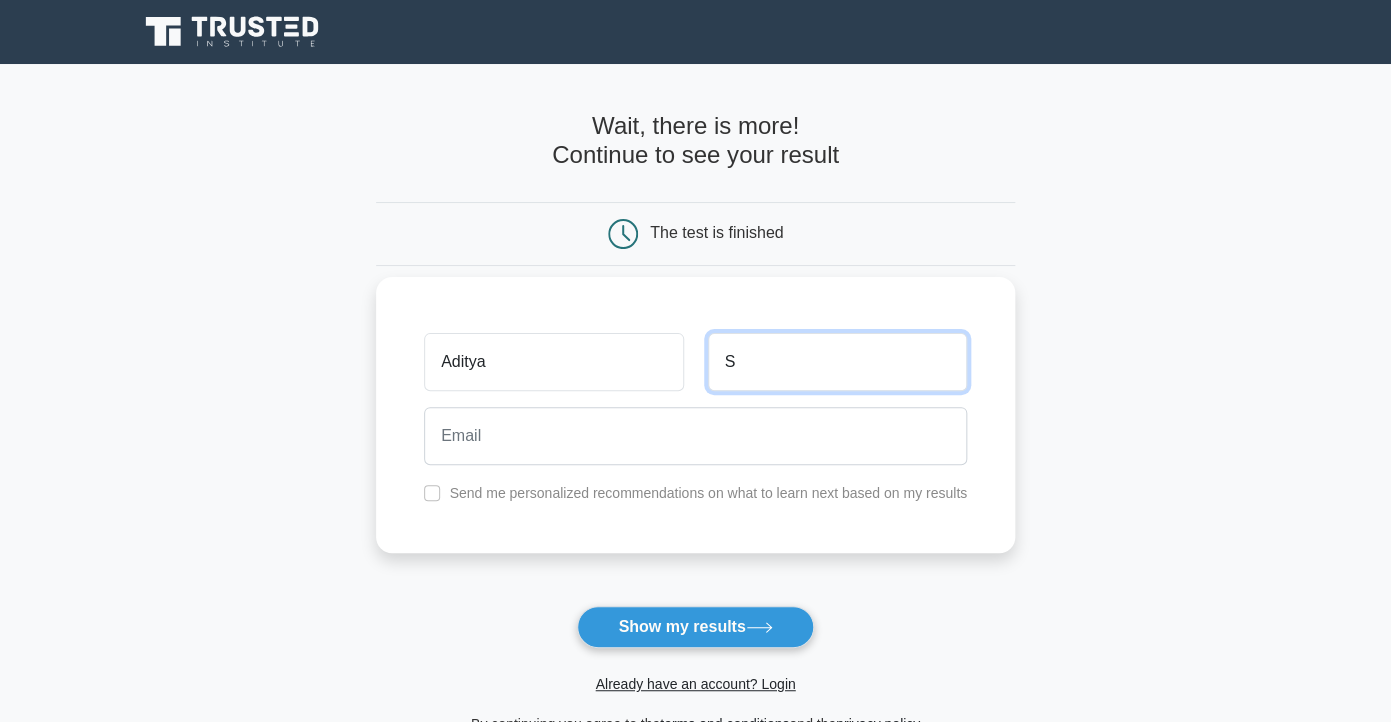 type on "S" 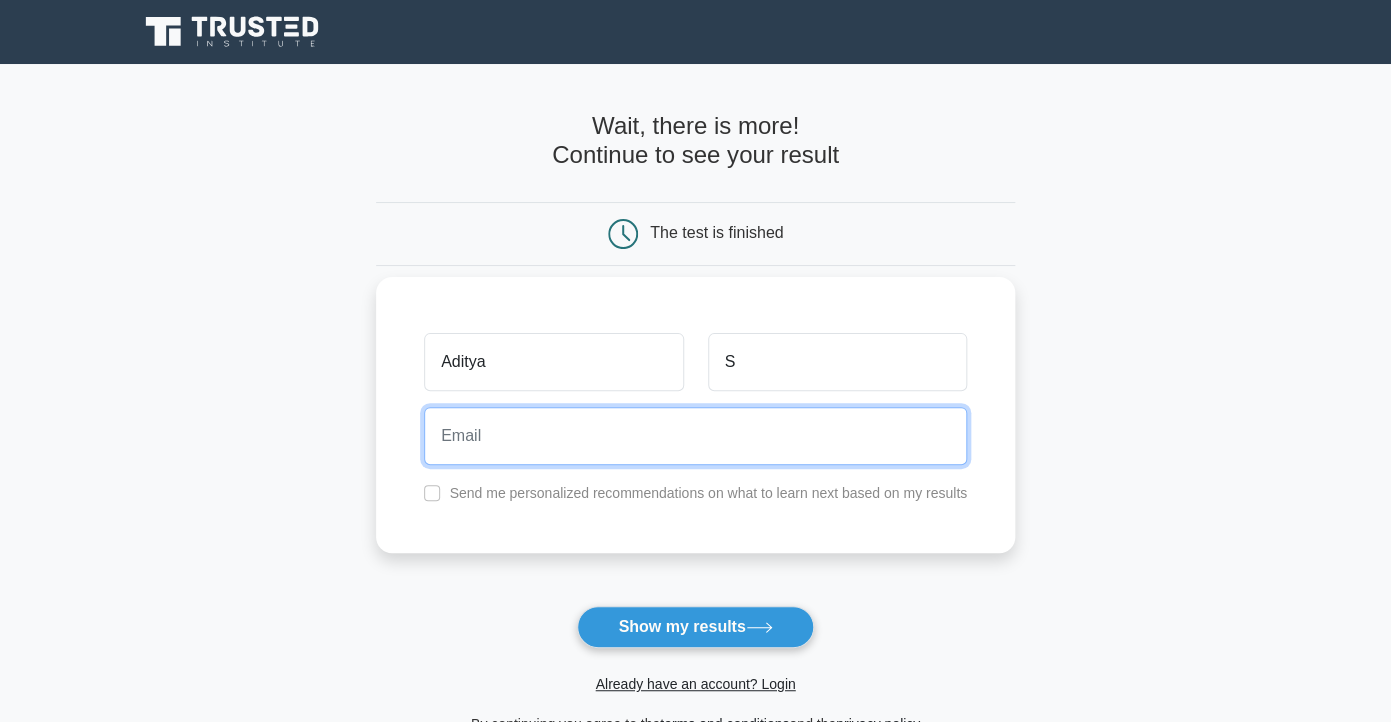 click at bounding box center (695, 436) 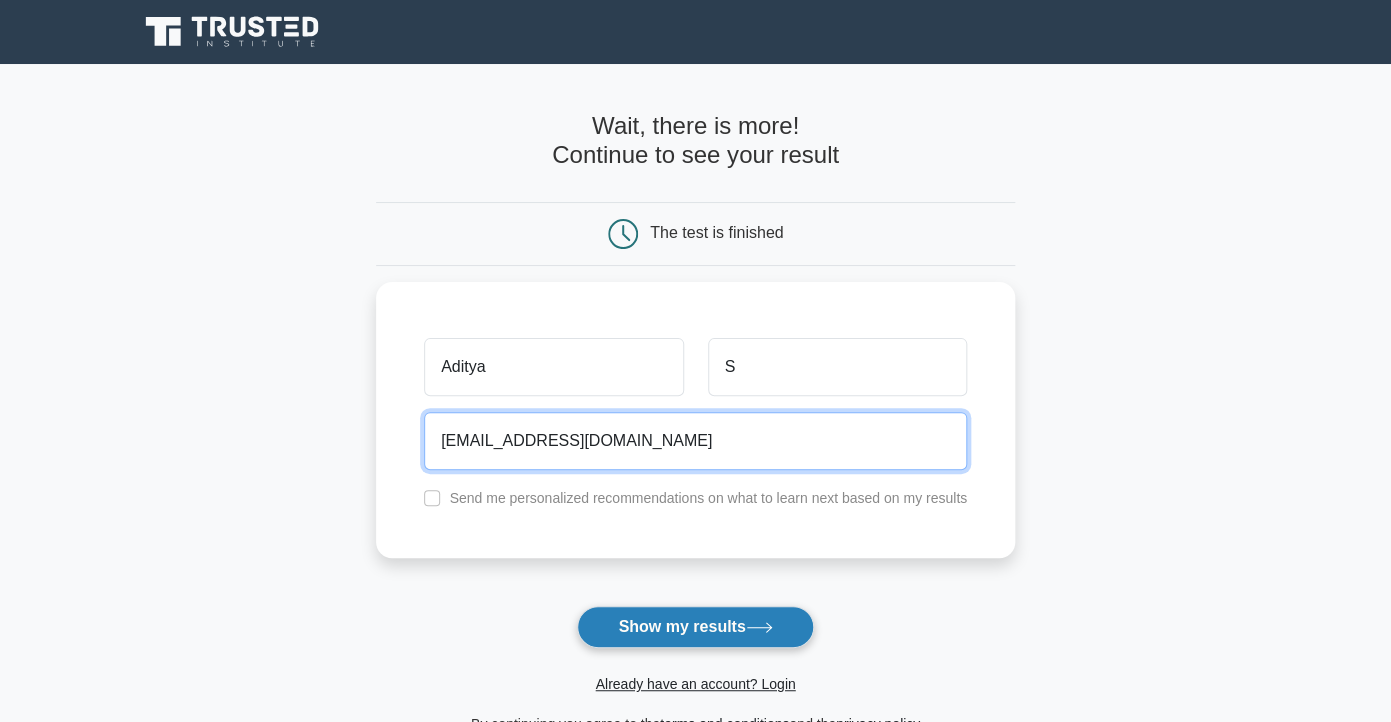 type on "[EMAIL_ADDRESS][DOMAIN_NAME]" 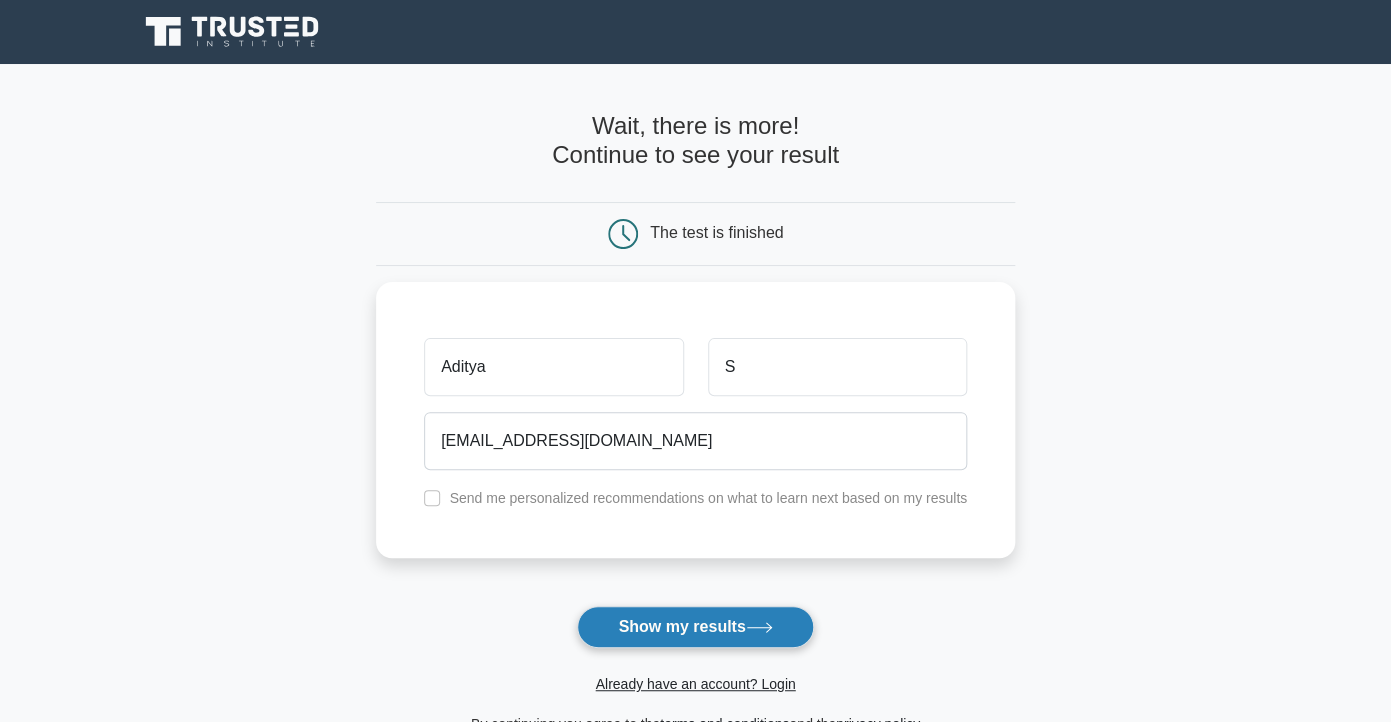 click on "Show my results" at bounding box center (695, 627) 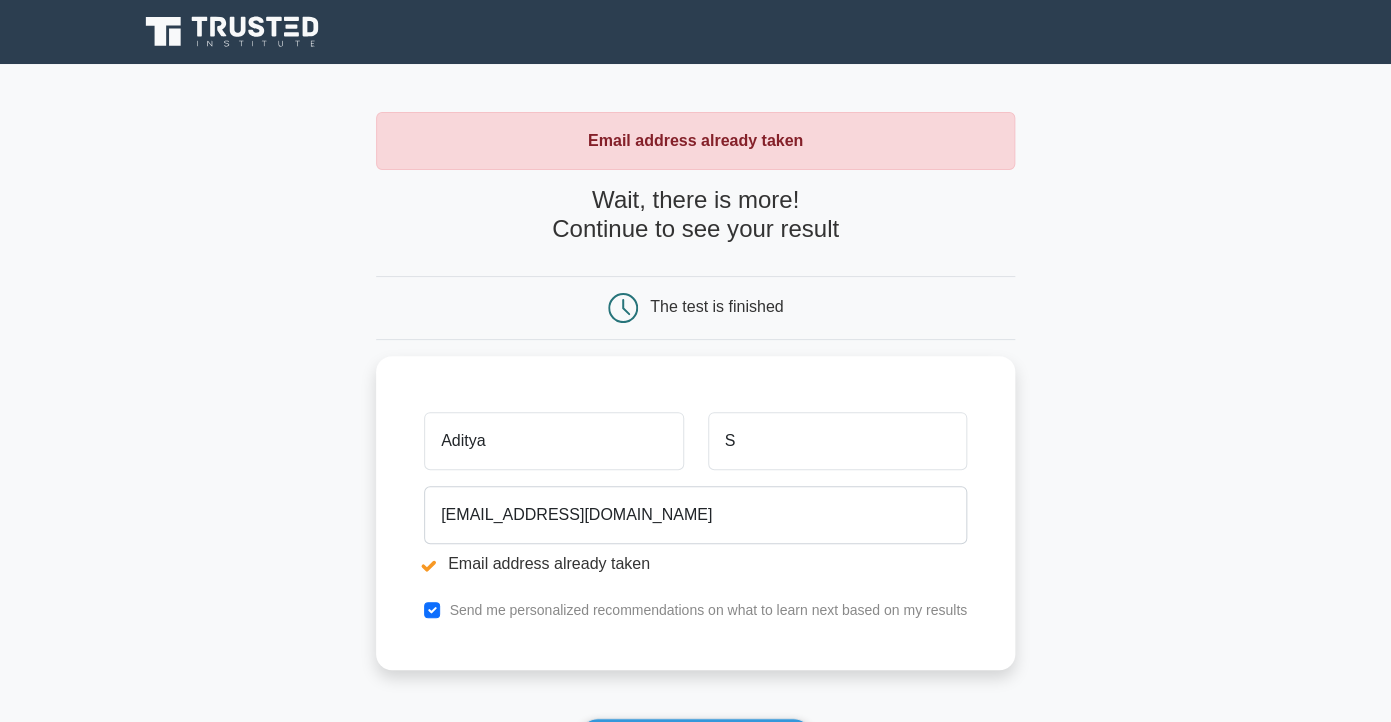 scroll, scrollTop: 270, scrollLeft: 0, axis: vertical 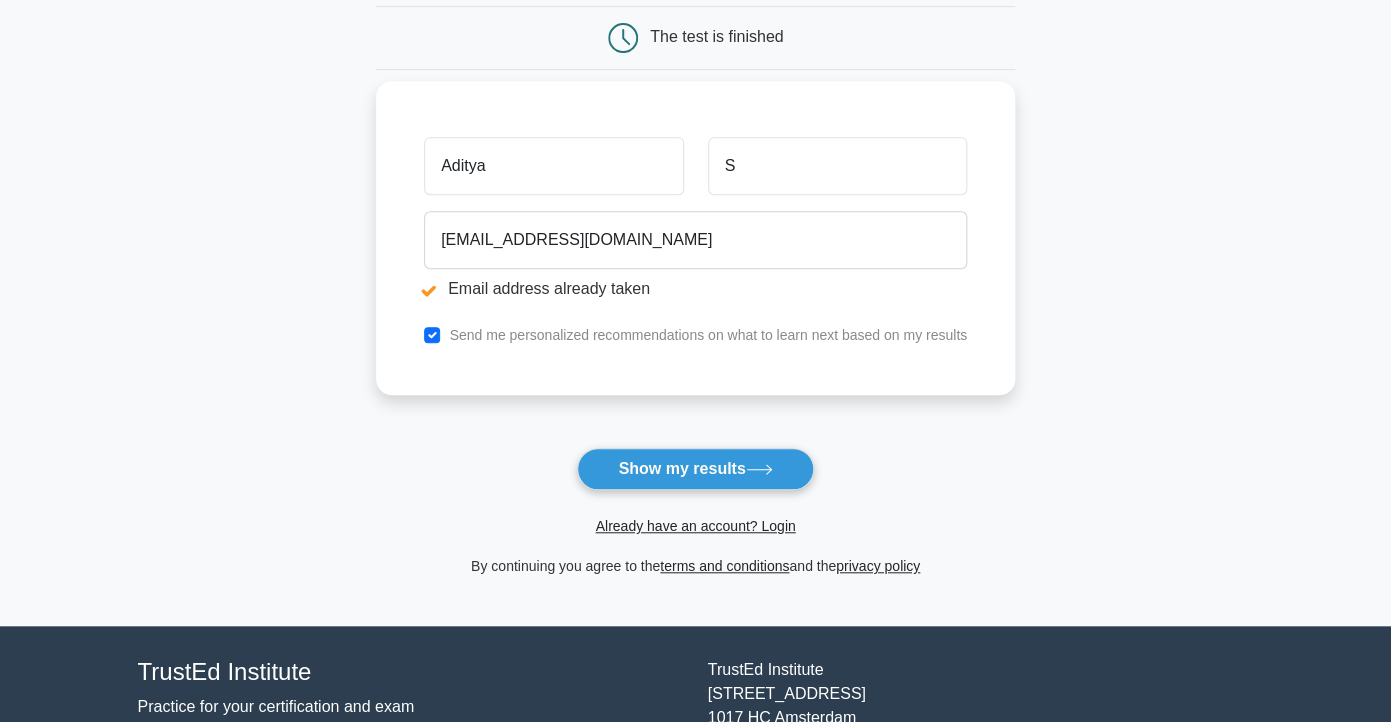 click on "Send me personalized recommendations on what to learn next based on my results" at bounding box center [695, 335] 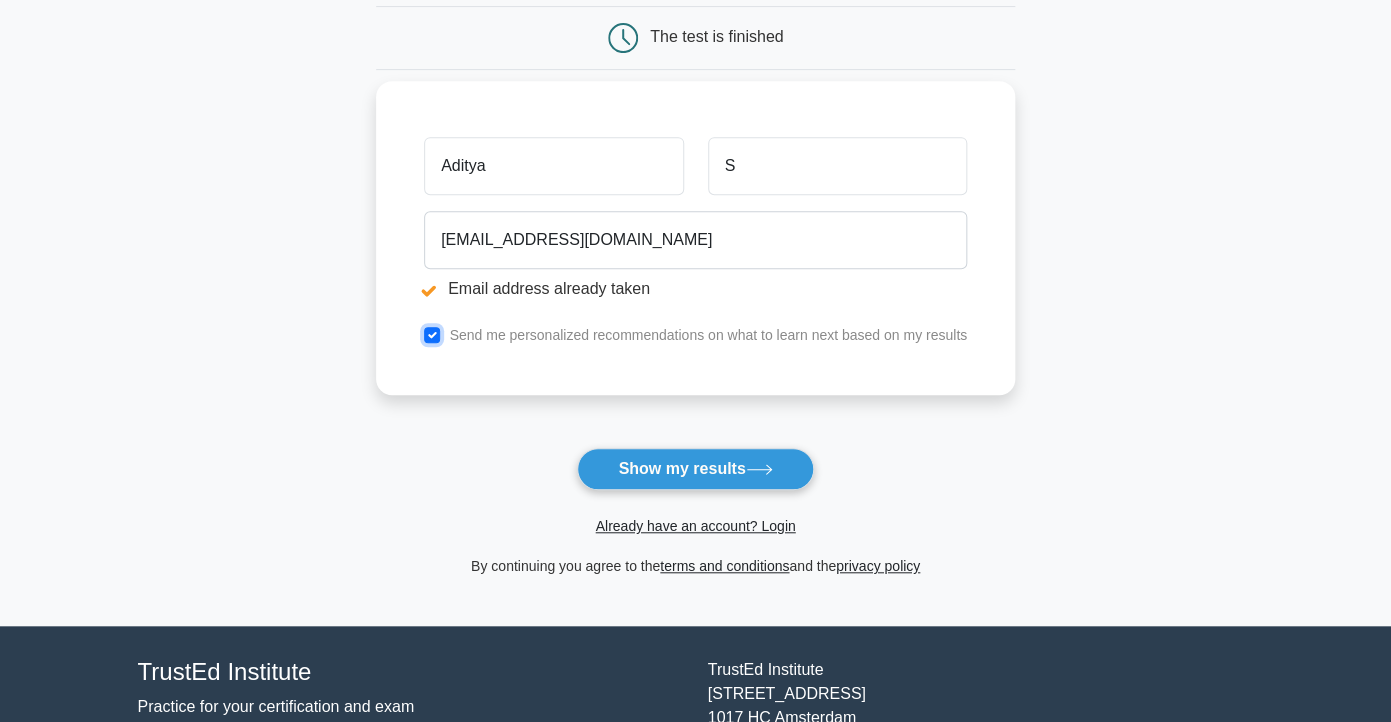 click at bounding box center [432, 335] 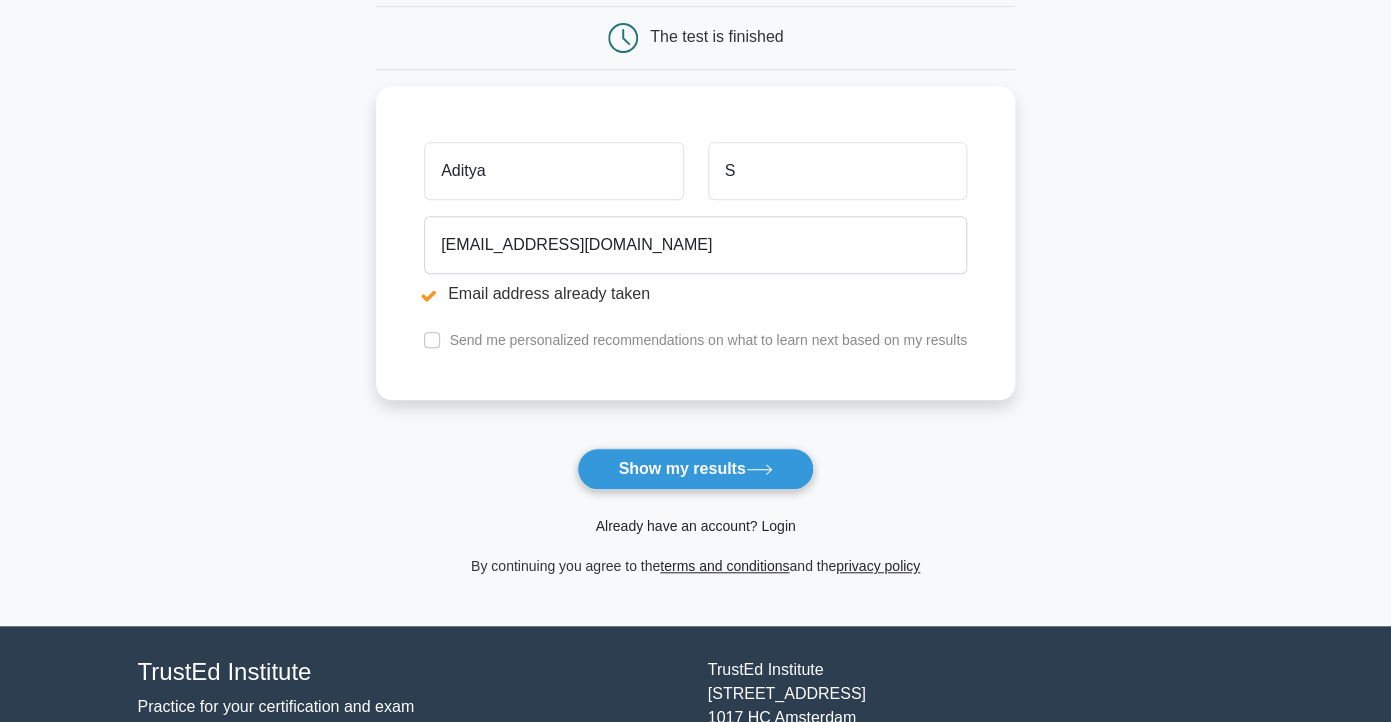 click on "Already have an account? Login" at bounding box center (695, 526) 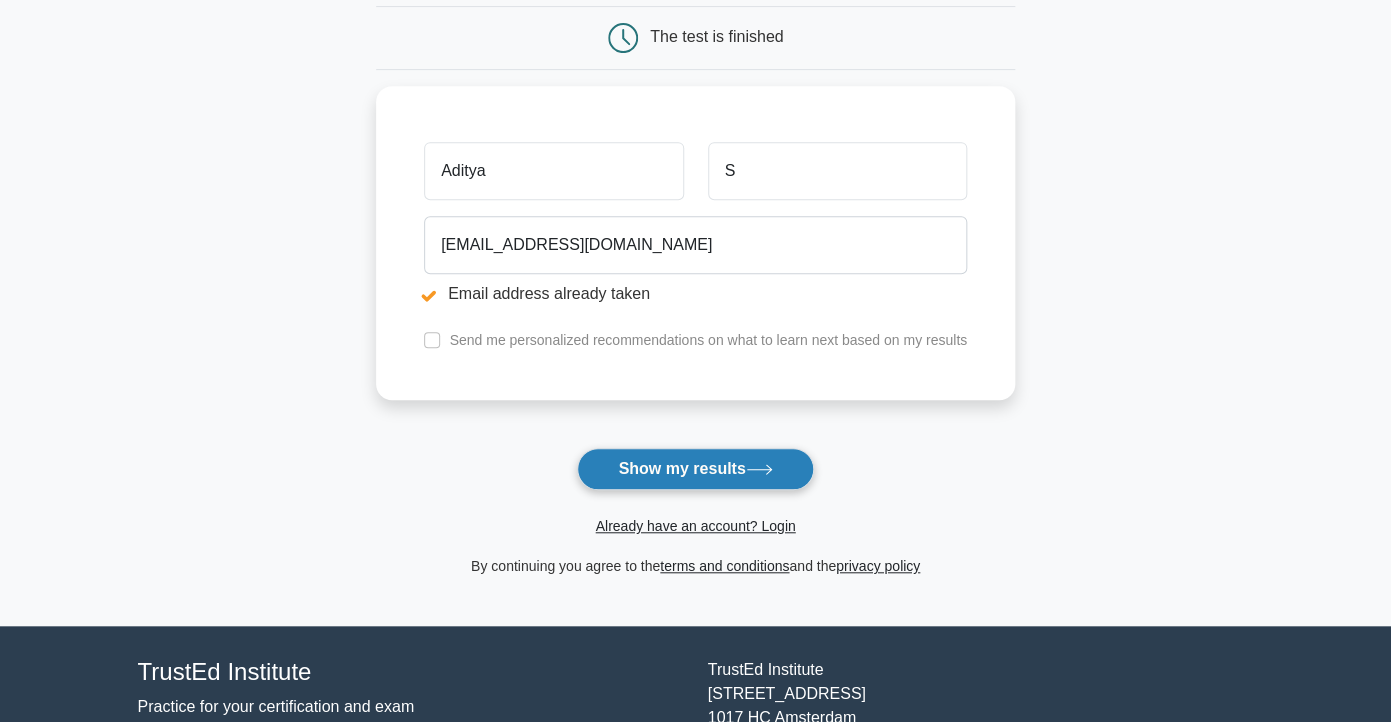 click on "Show my results" at bounding box center [695, 469] 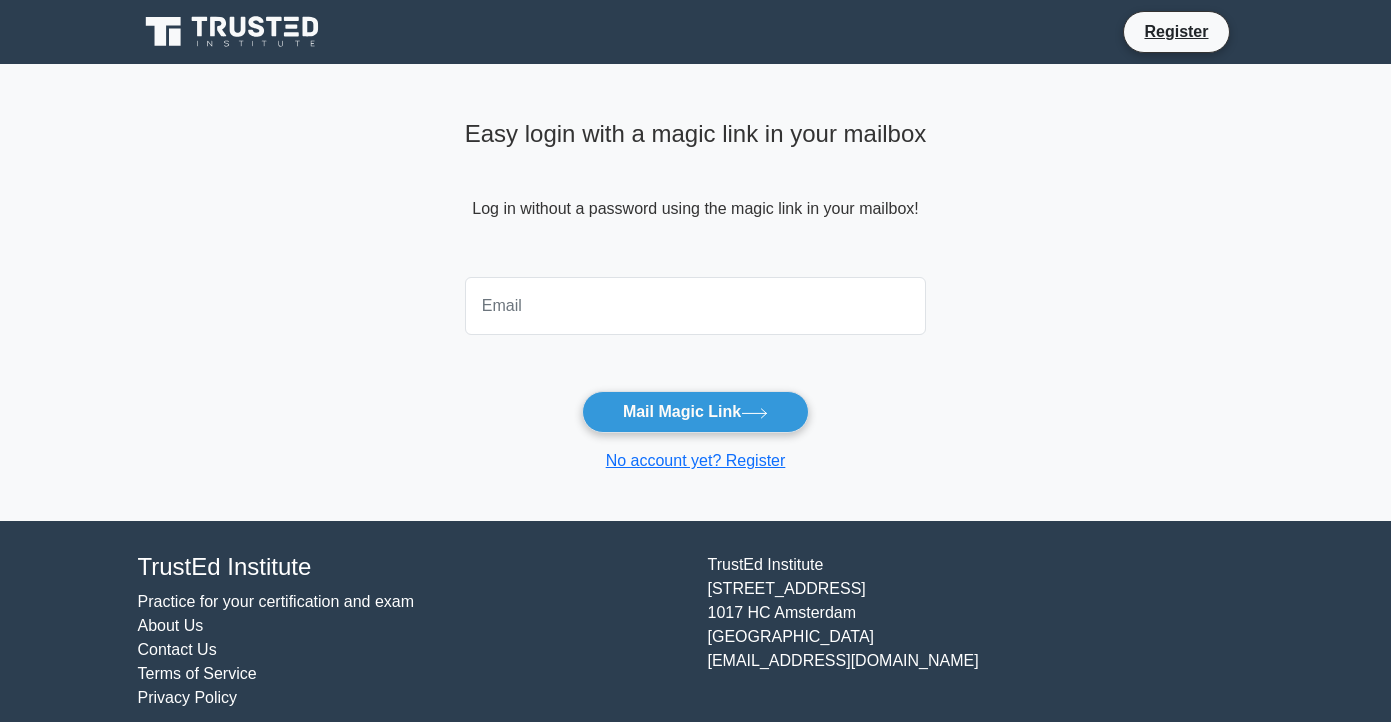 scroll, scrollTop: 0, scrollLeft: 0, axis: both 